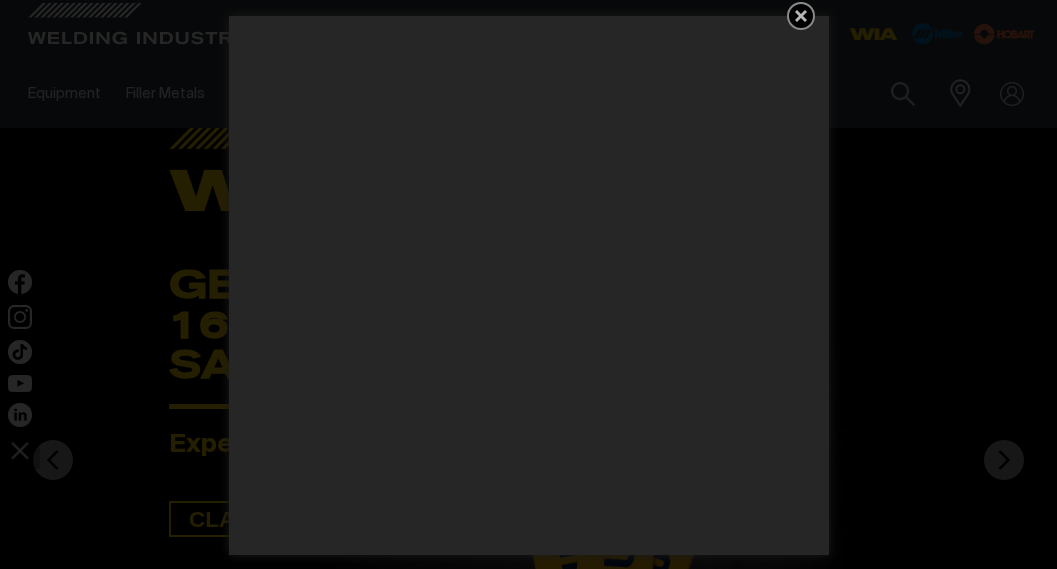 scroll, scrollTop: 0, scrollLeft: 0, axis: both 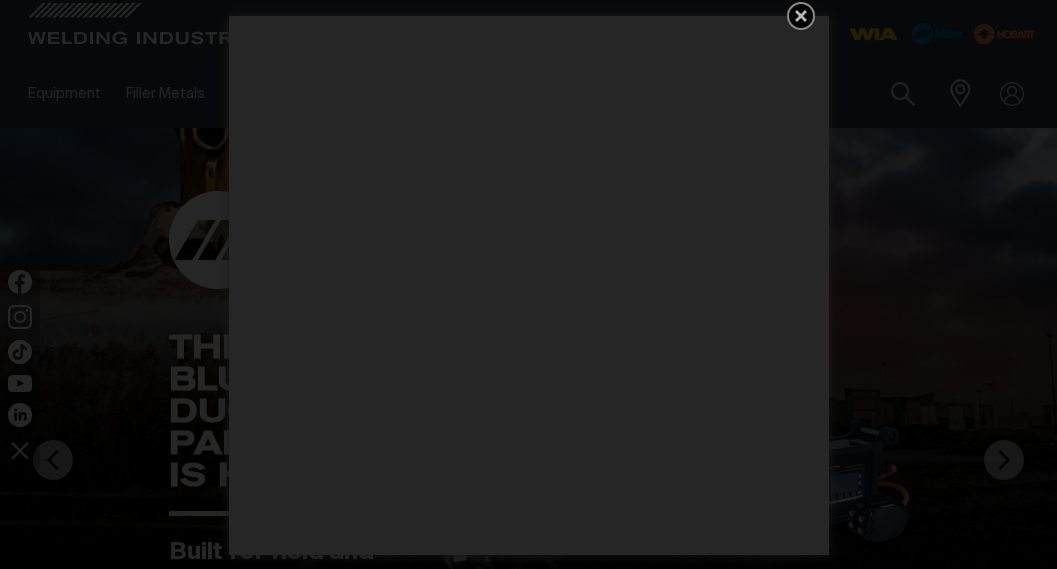 click 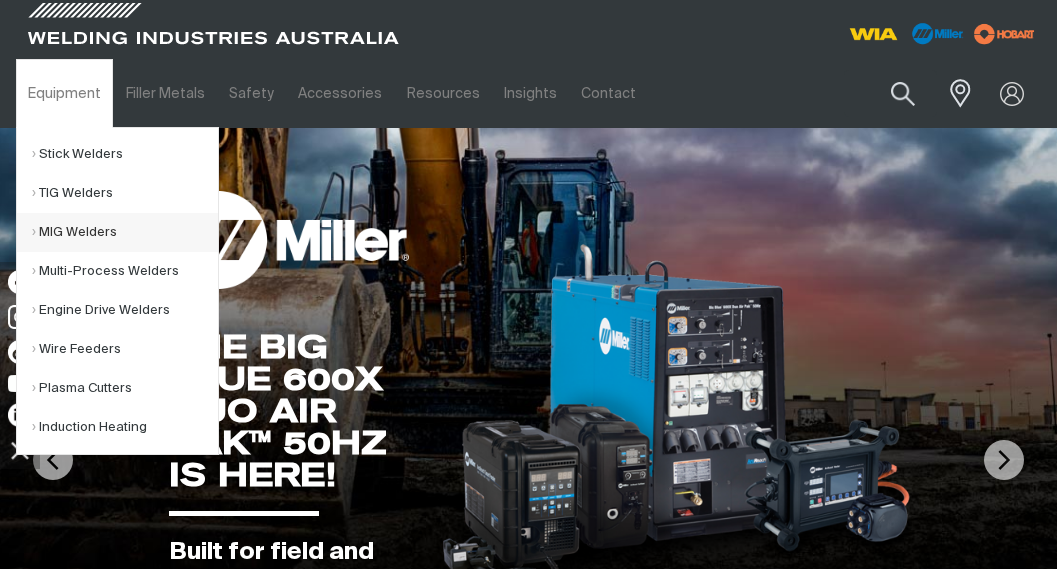 click on "MIG Welders" at bounding box center (125, 232) 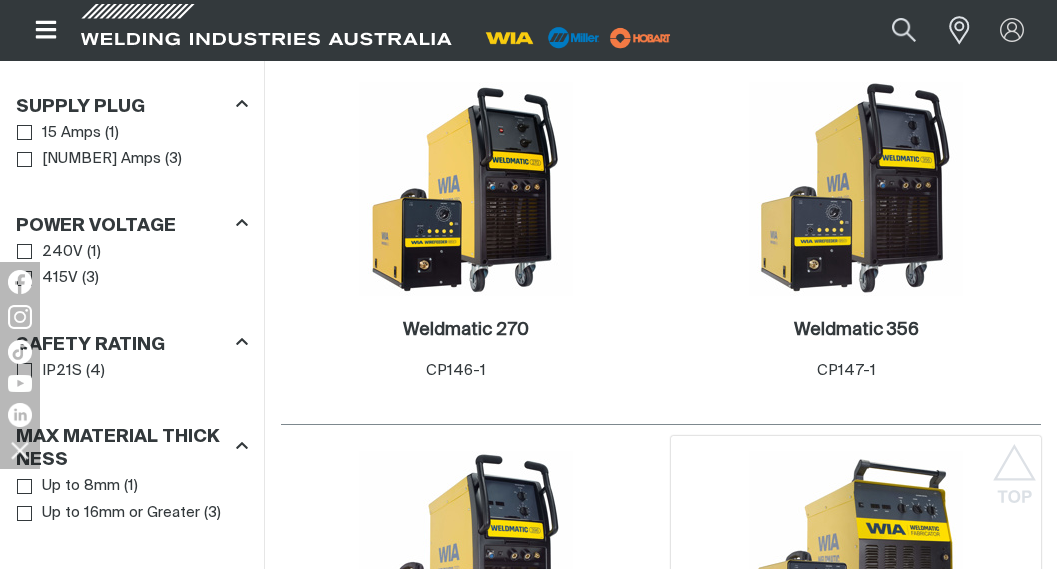 scroll, scrollTop: 1100, scrollLeft: 0, axis: vertical 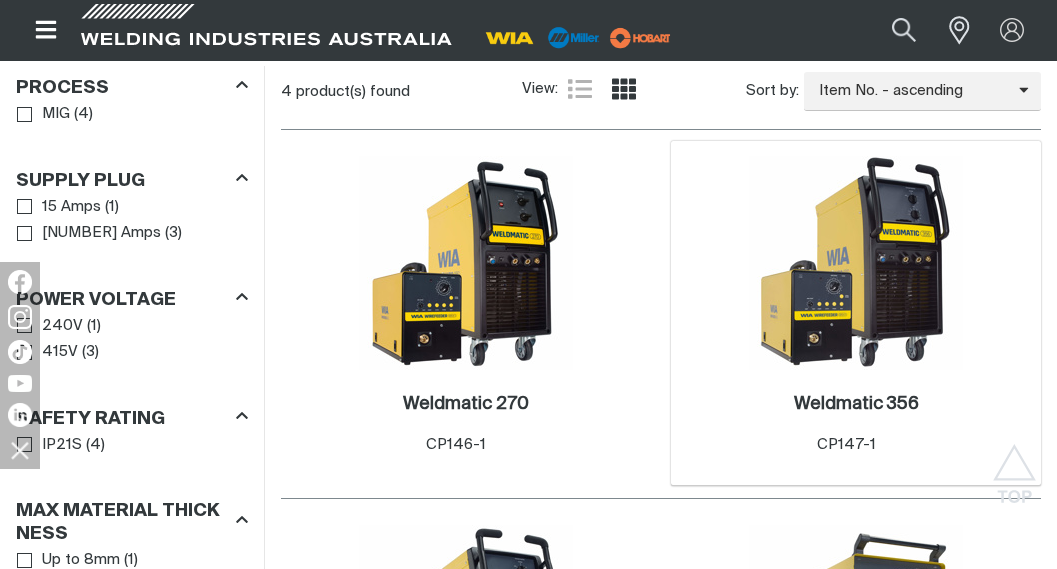 click at bounding box center (856, 263) 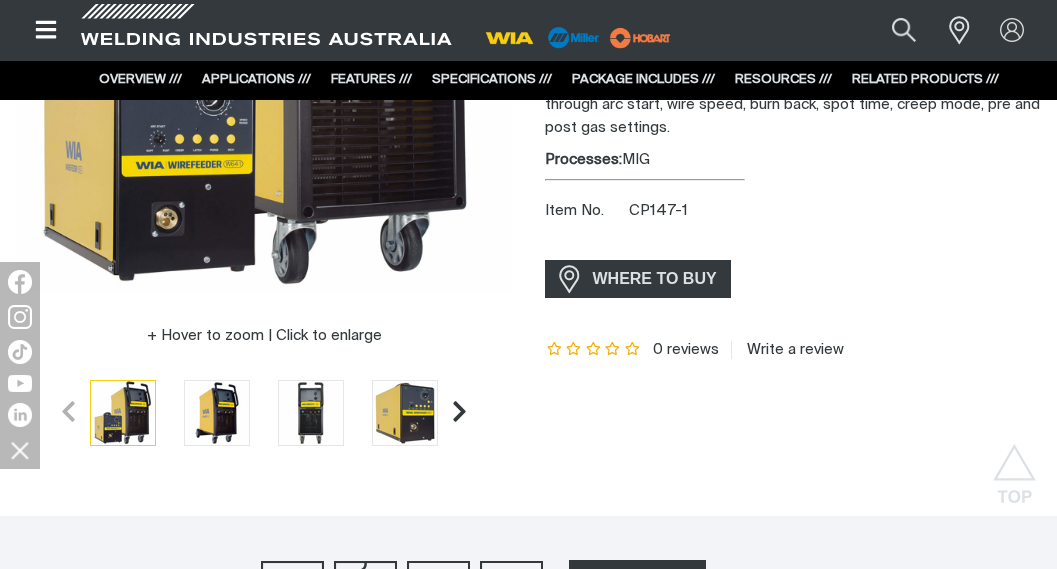 scroll, scrollTop: 400, scrollLeft: 0, axis: vertical 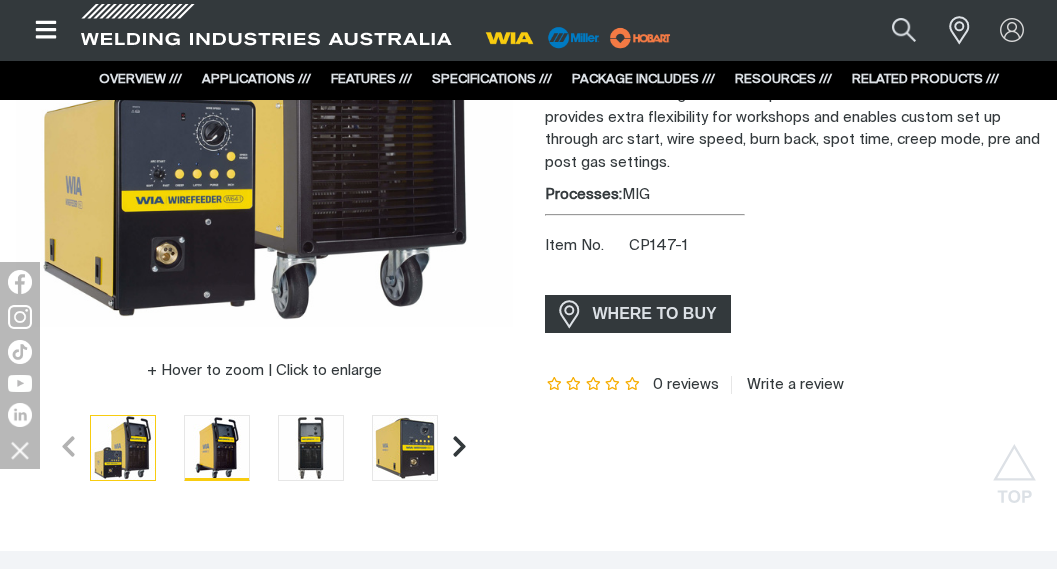 click at bounding box center [217, 448] 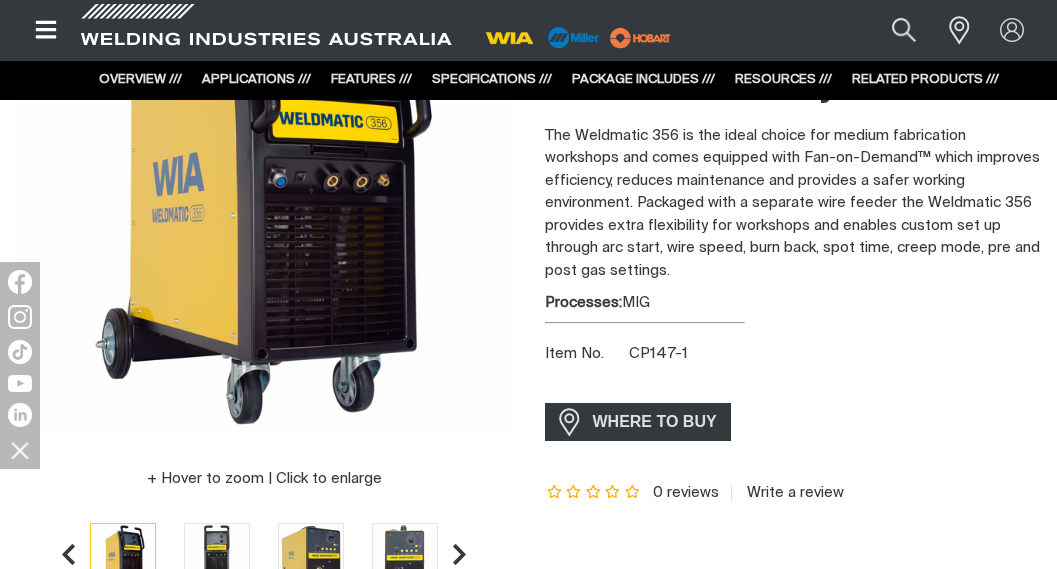 scroll, scrollTop: 300, scrollLeft: 0, axis: vertical 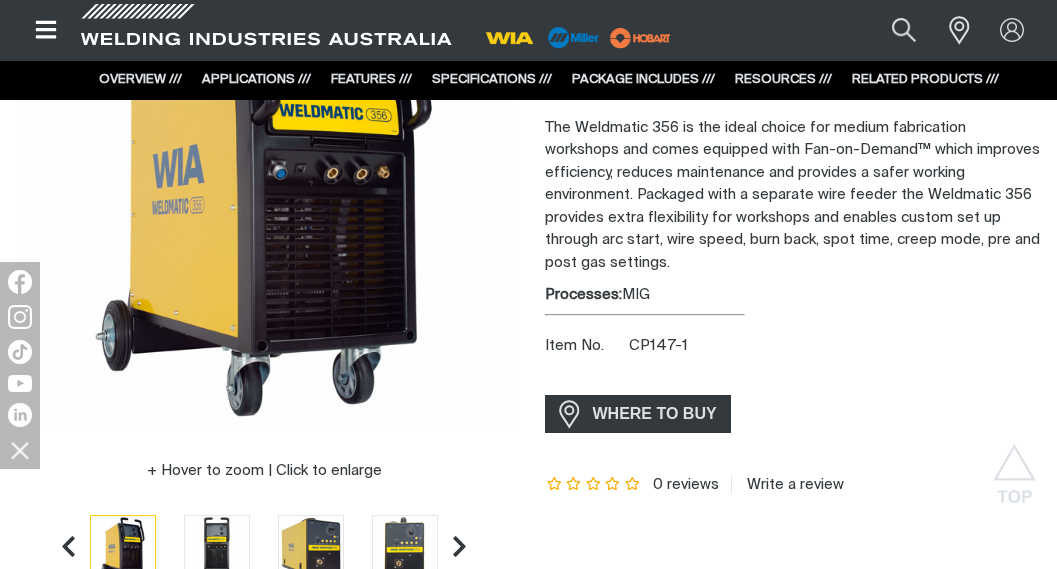 click at bounding box center (217, 548) 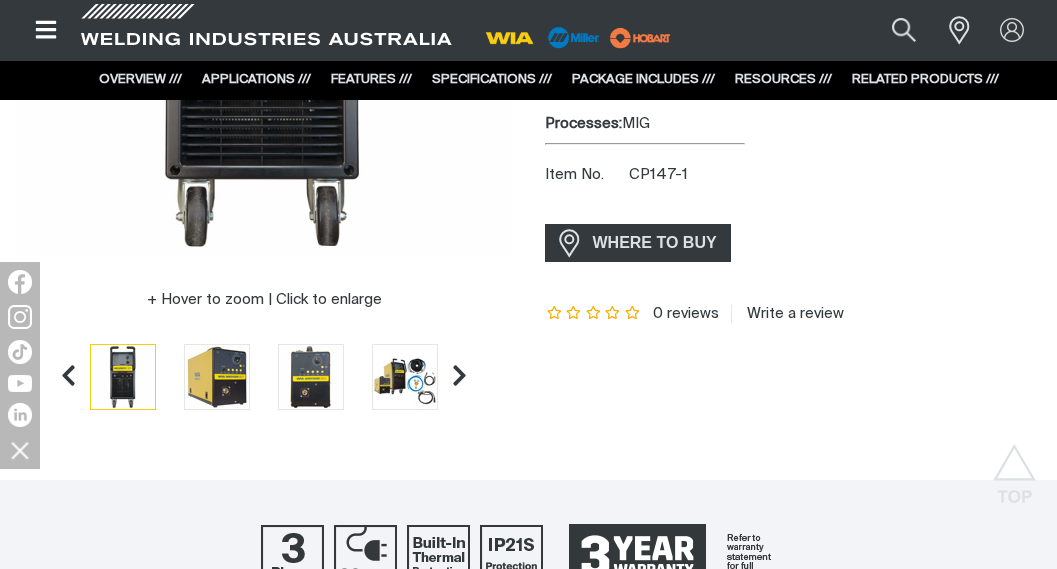 scroll, scrollTop: 500, scrollLeft: 0, axis: vertical 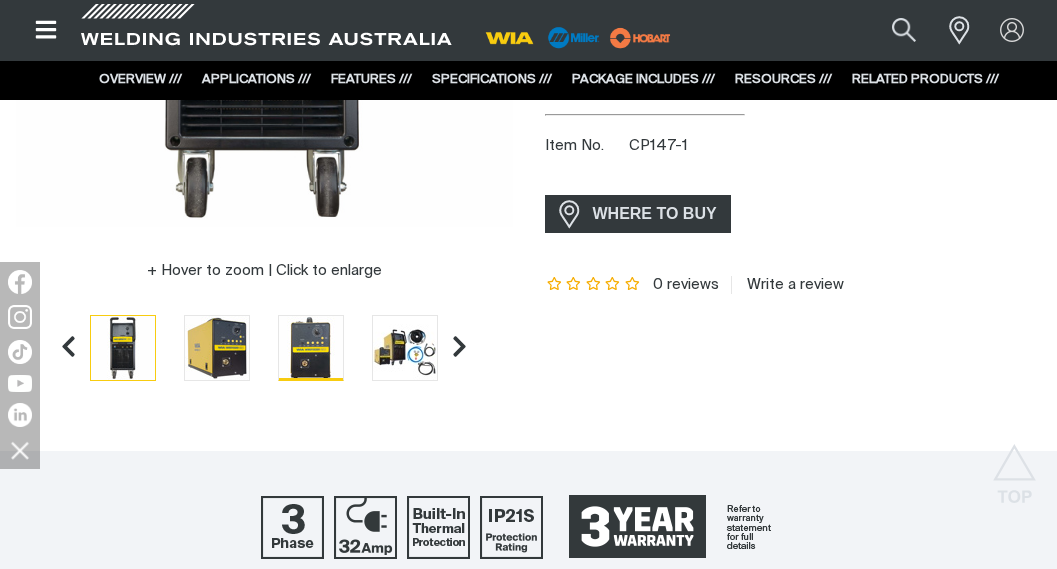 click at bounding box center [311, 348] 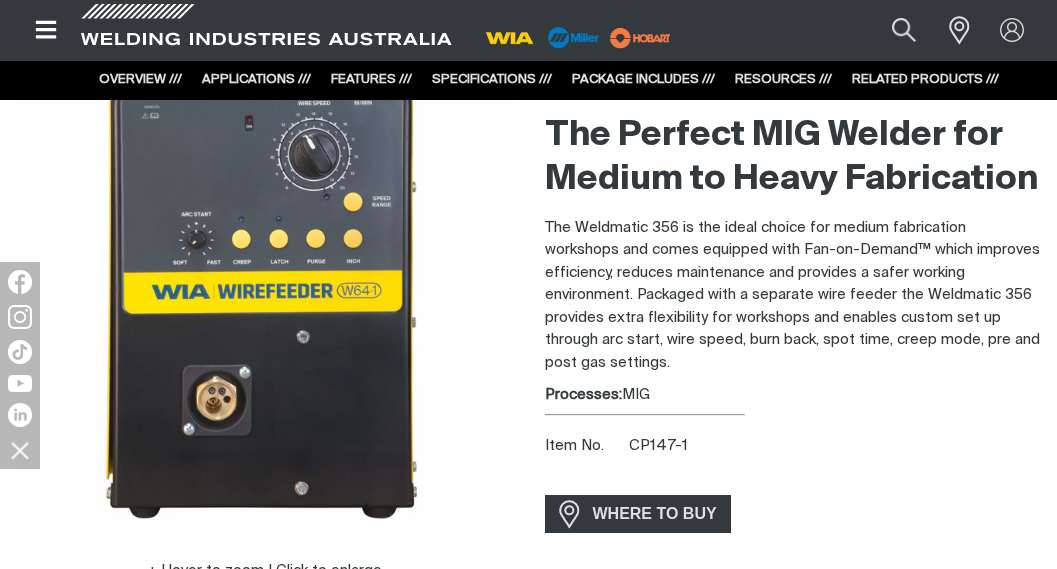 scroll, scrollTop: 100, scrollLeft: 0, axis: vertical 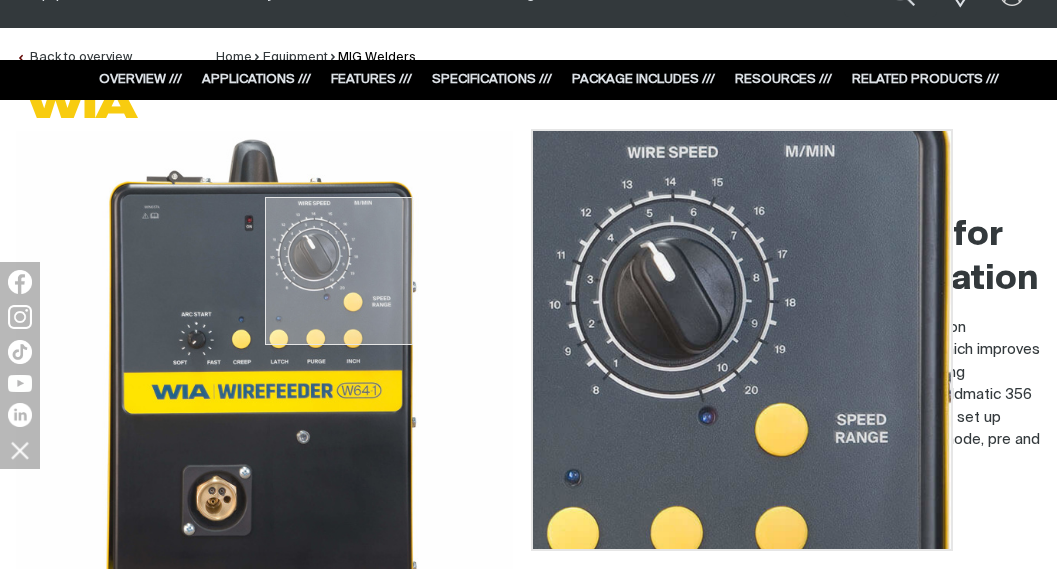 click at bounding box center (264, 379) 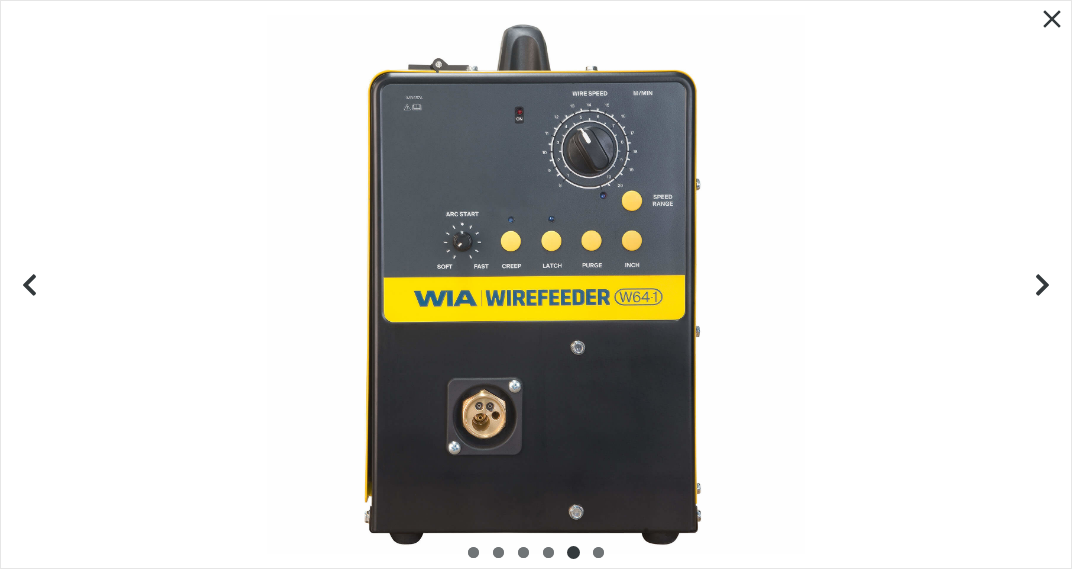 click 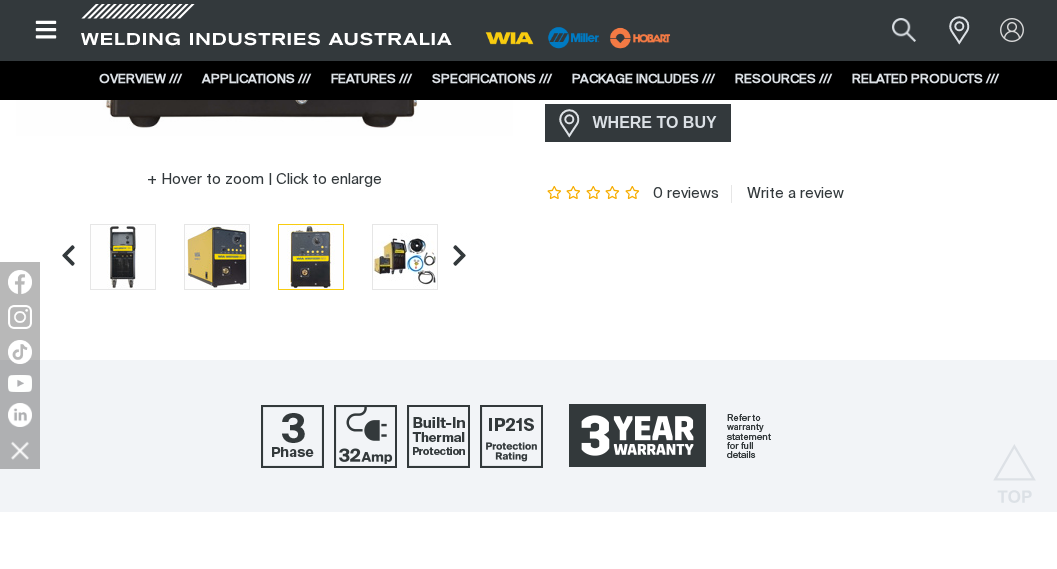 scroll, scrollTop: 700, scrollLeft: 0, axis: vertical 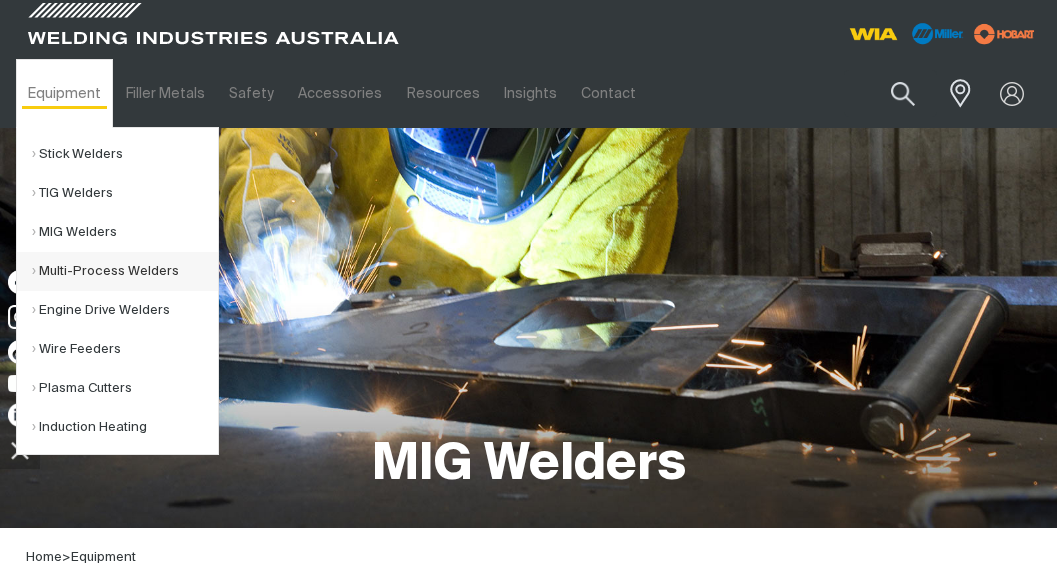 click on "Multi-Process Welders" at bounding box center [125, 271] 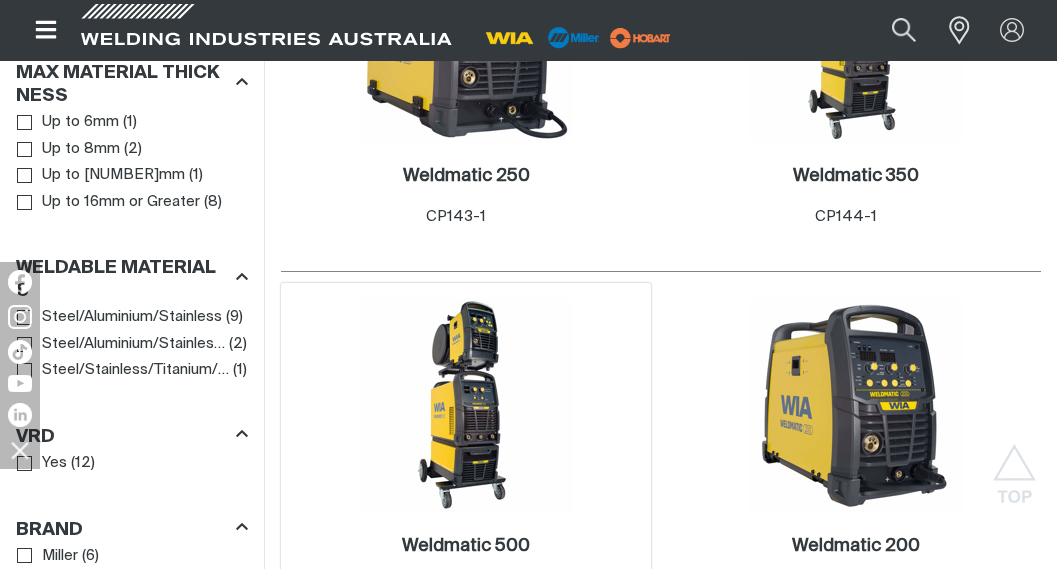 scroll, scrollTop: 1400, scrollLeft: 0, axis: vertical 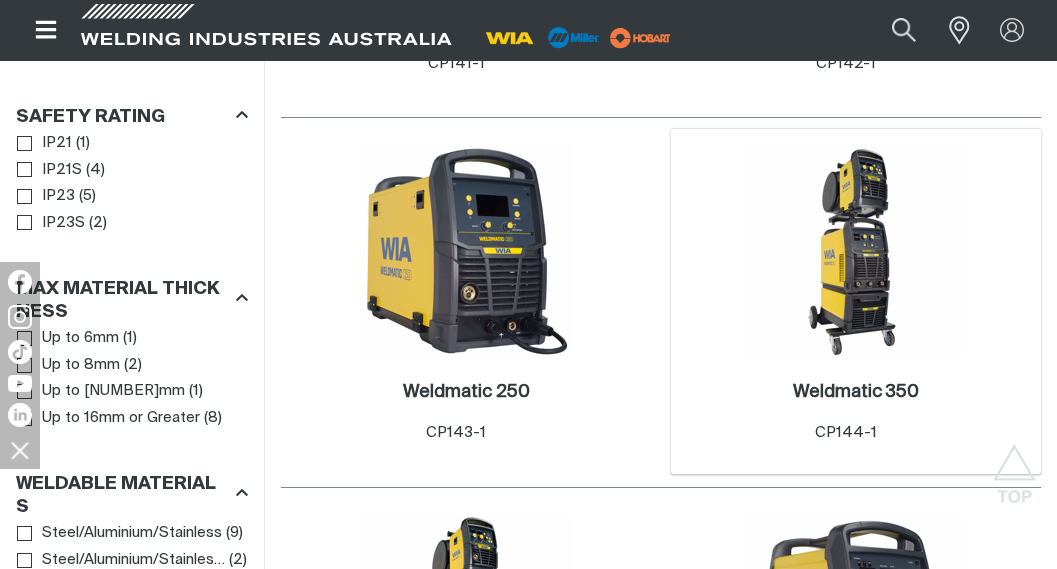 click at bounding box center [856, 251] 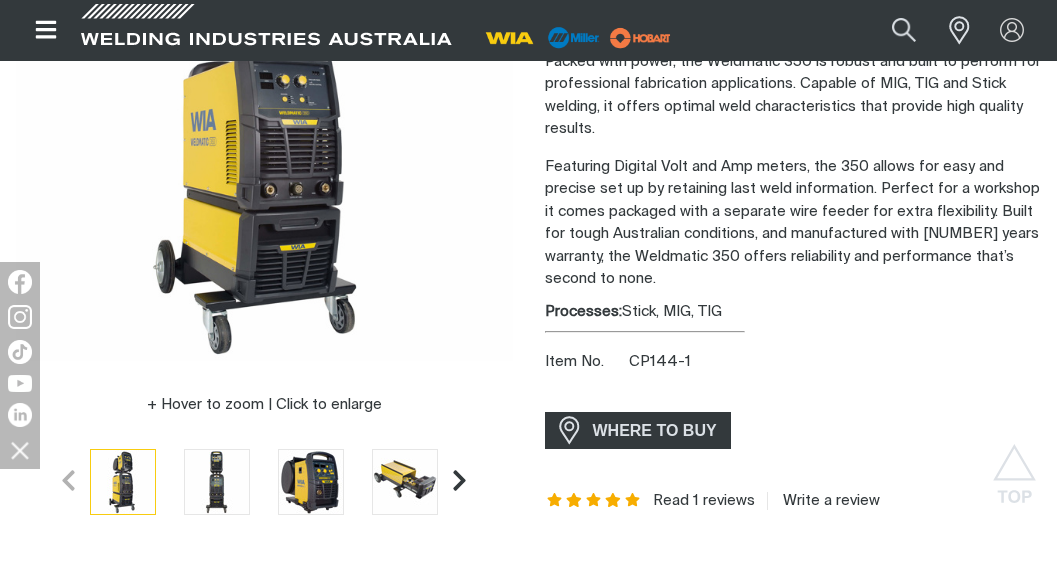 scroll, scrollTop: 400, scrollLeft: 0, axis: vertical 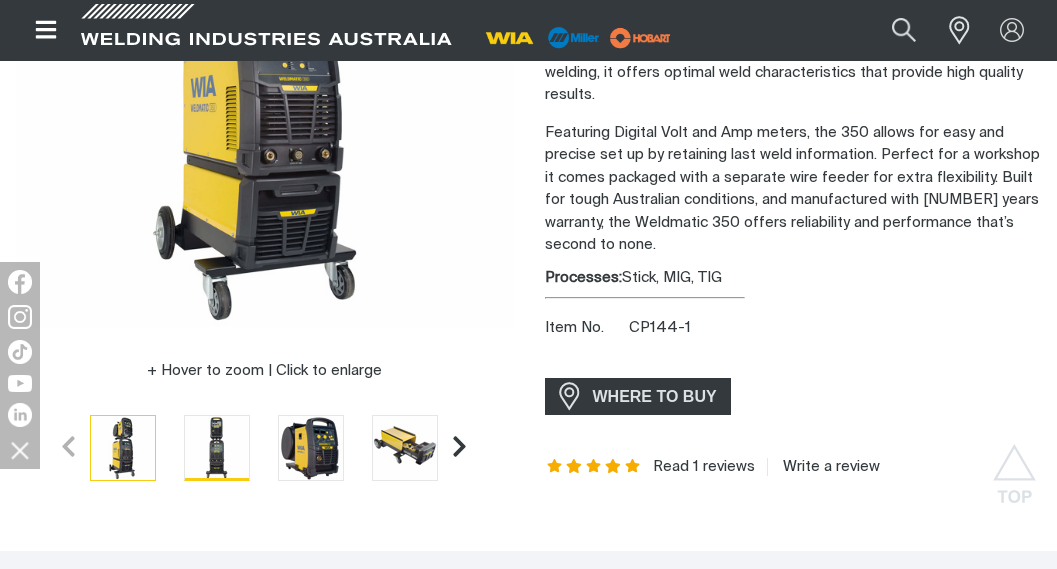 click at bounding box center (217, 448) 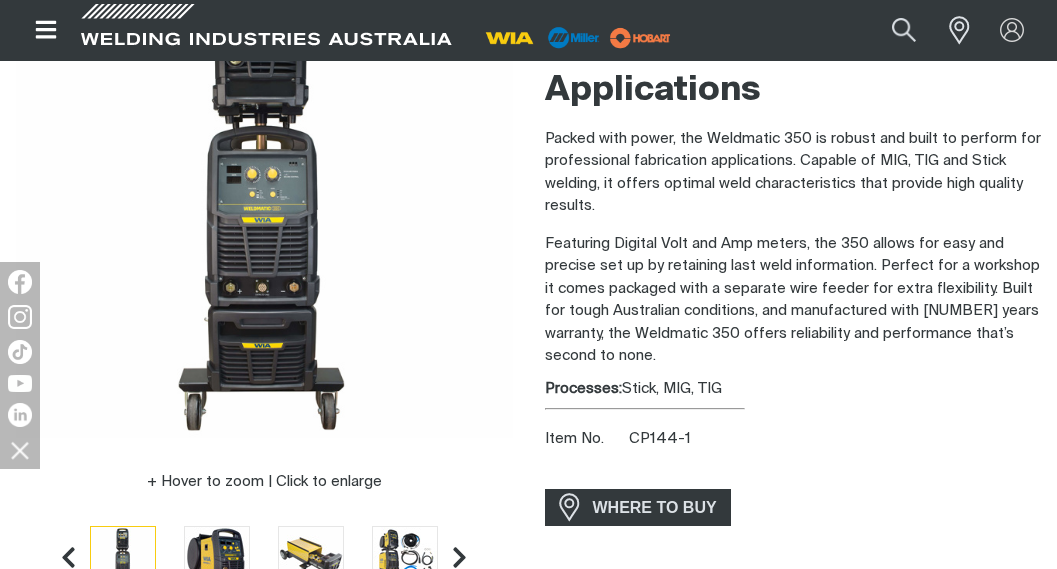 scroll, scrollTop: 400, scrollLeft: 0, axis: vertical 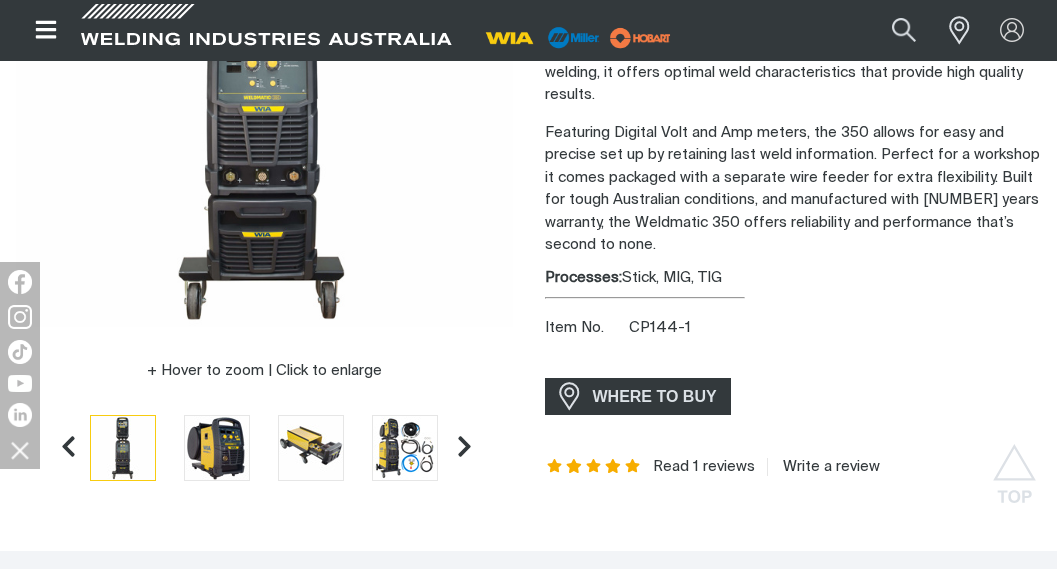 click 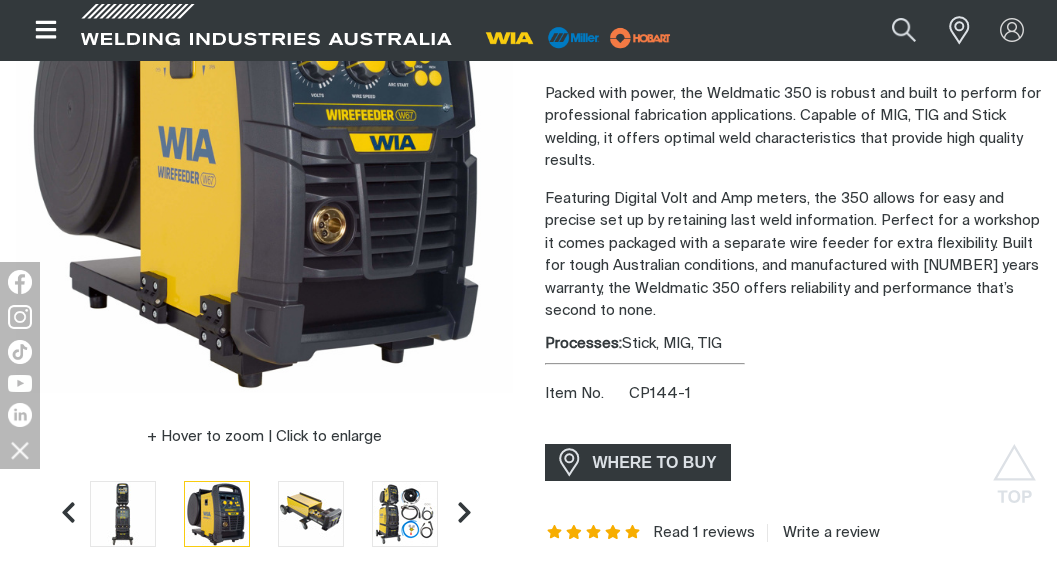 scroll, scrollTop: 200, scrollLeft: 0, axis: vertical 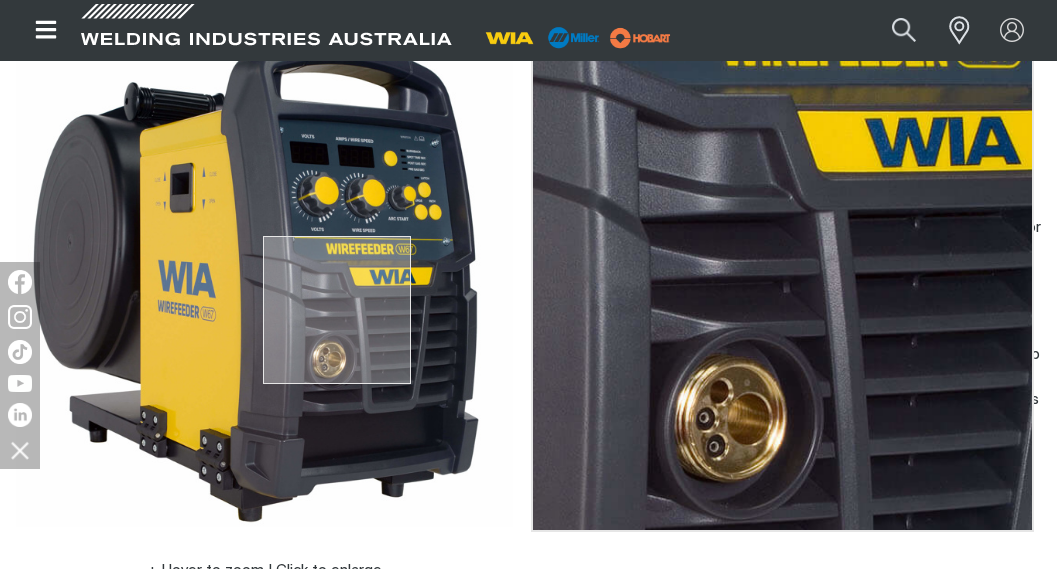click at bounding box center (264, 279) 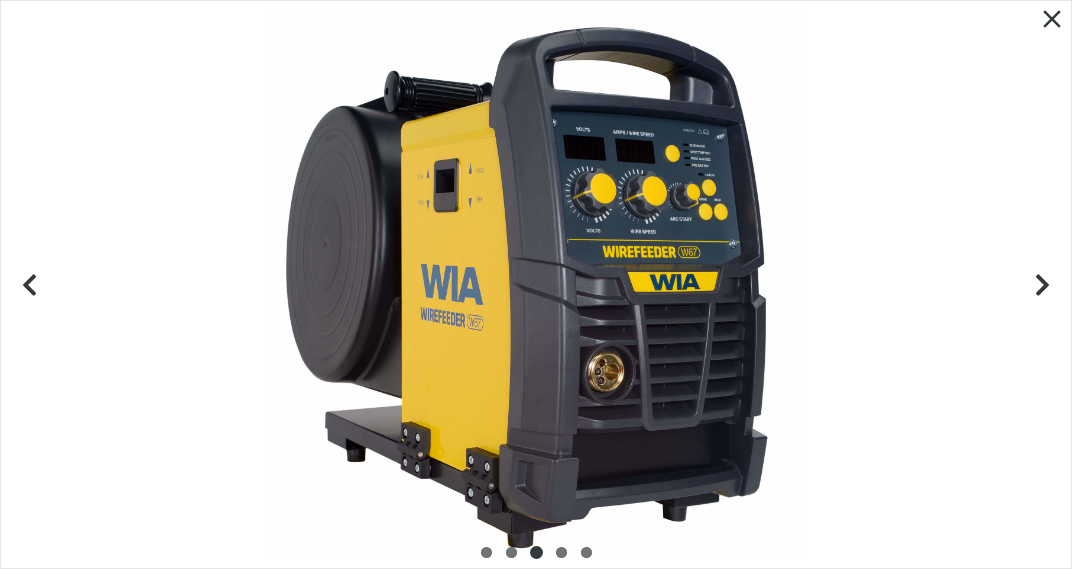click 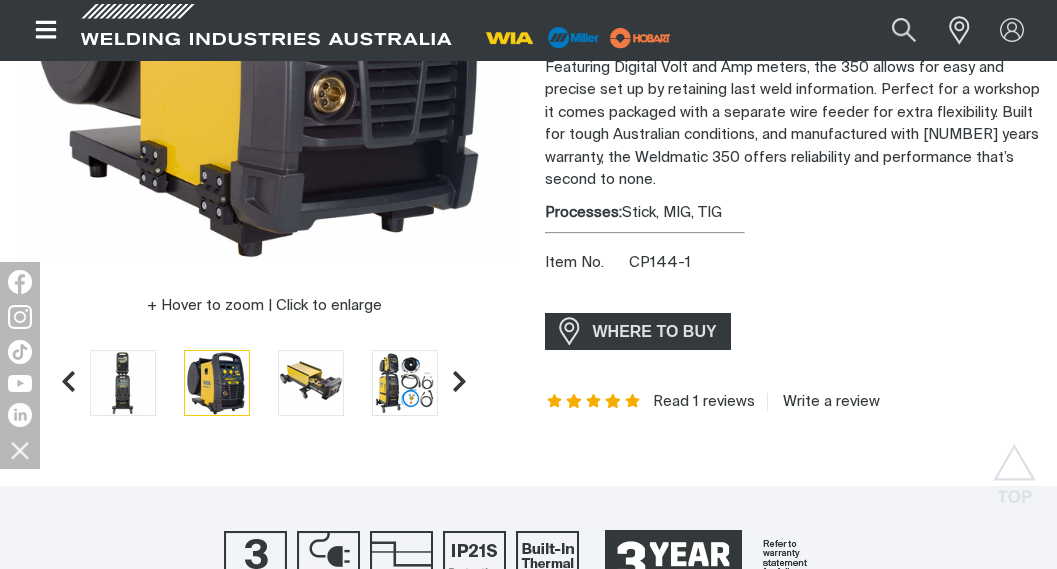 scroll, scrollTop: 500, scrollLeft: 0, axis: vertical 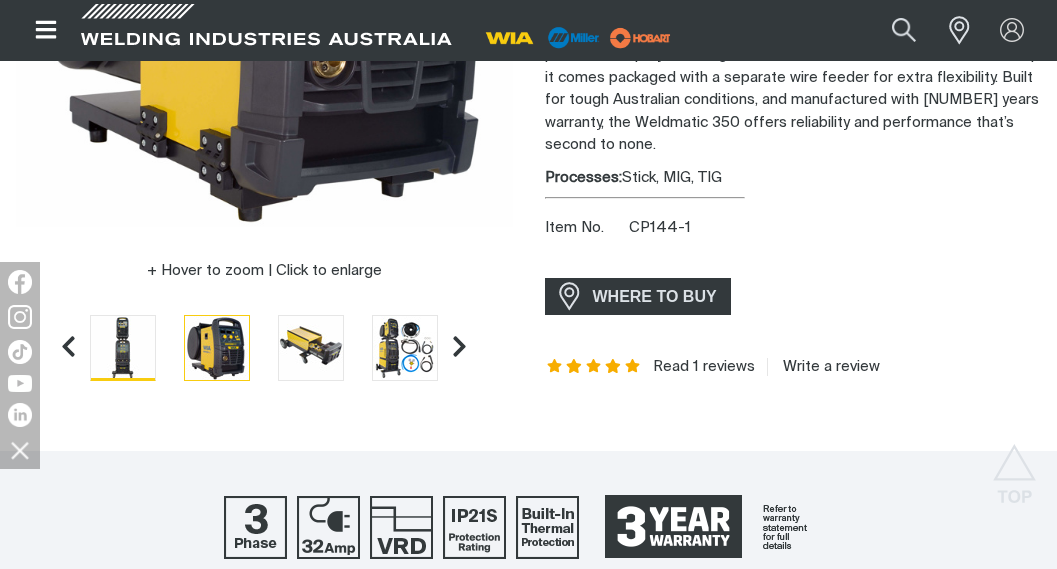 click at bounding box center (123, 348) 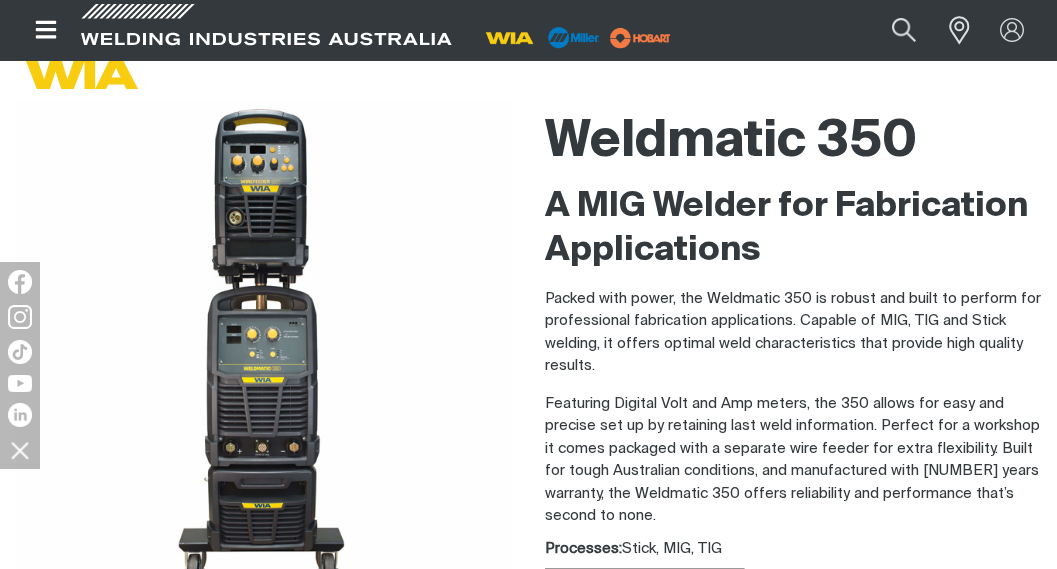 scroll, scrollTop: 100, scrollLeft: 0, axis: vertical 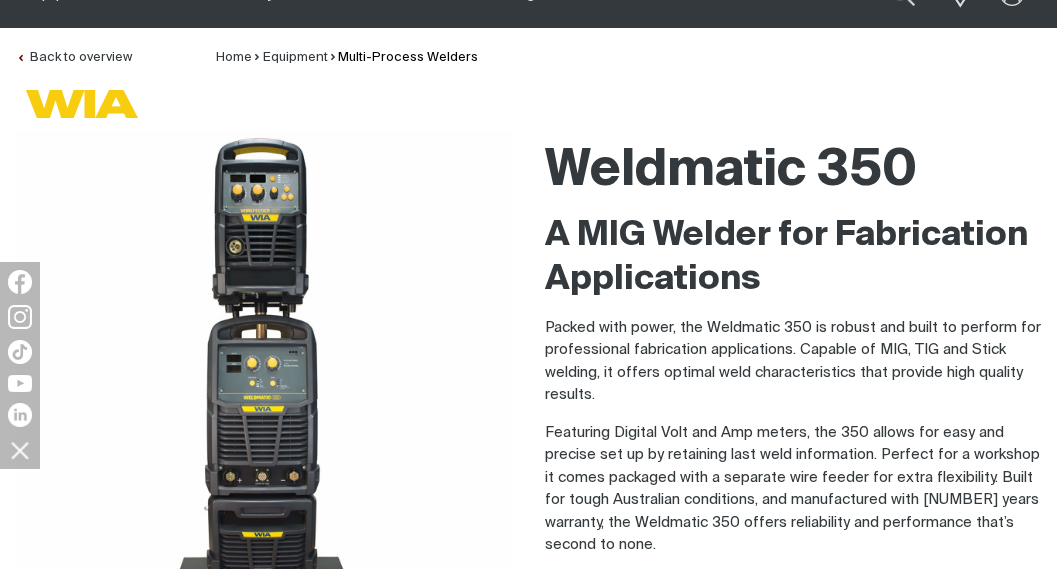 click at bounding box center [264, 379] 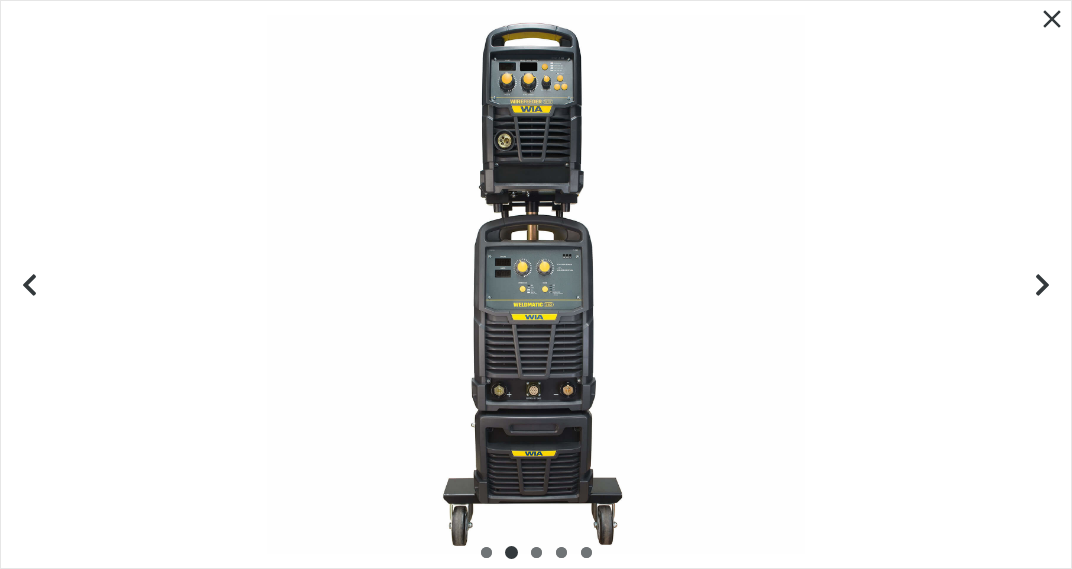 click at bounding box center [536, 552] 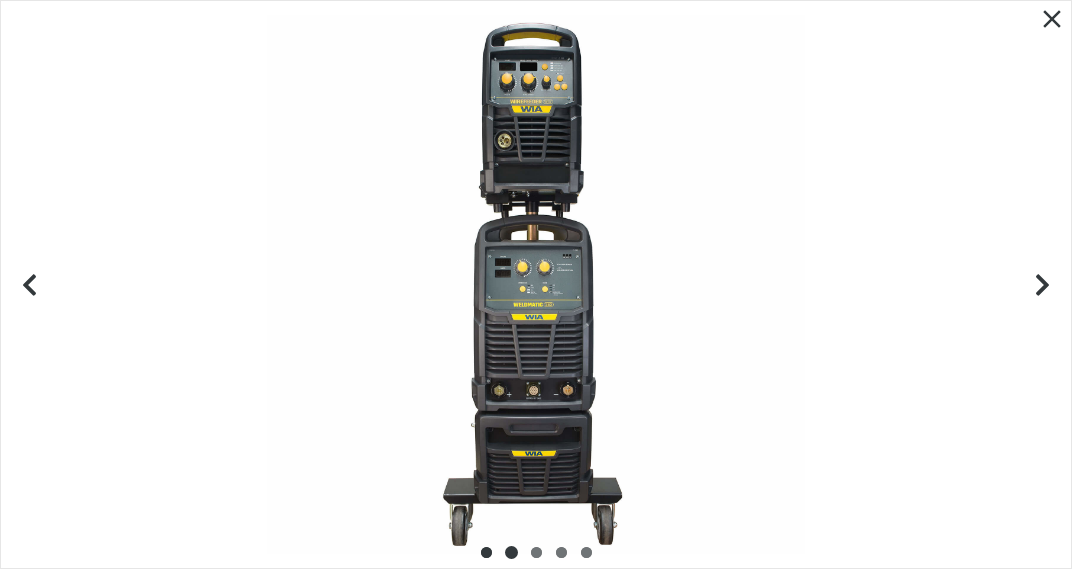 click 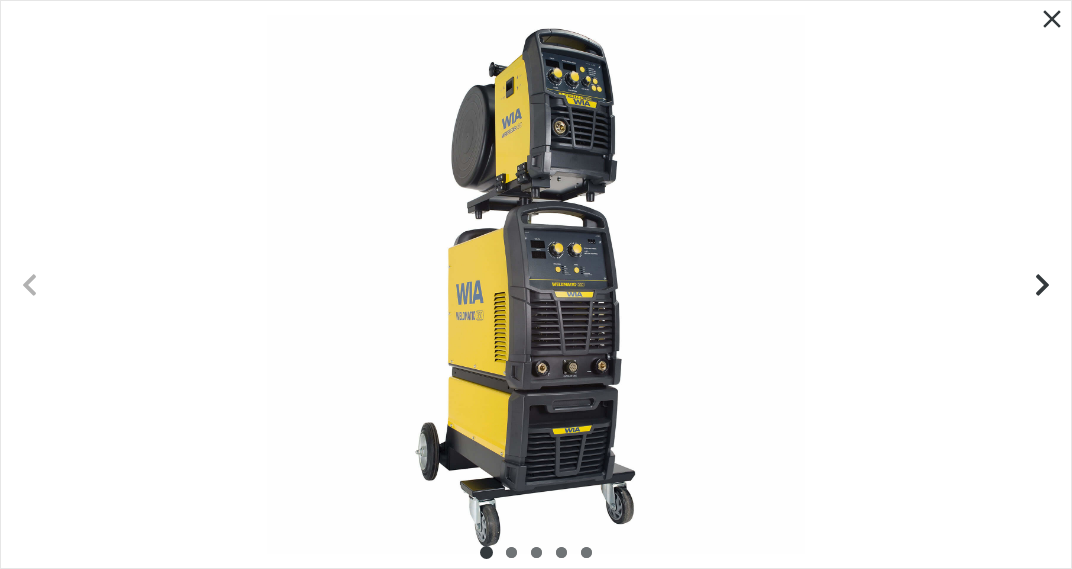 click 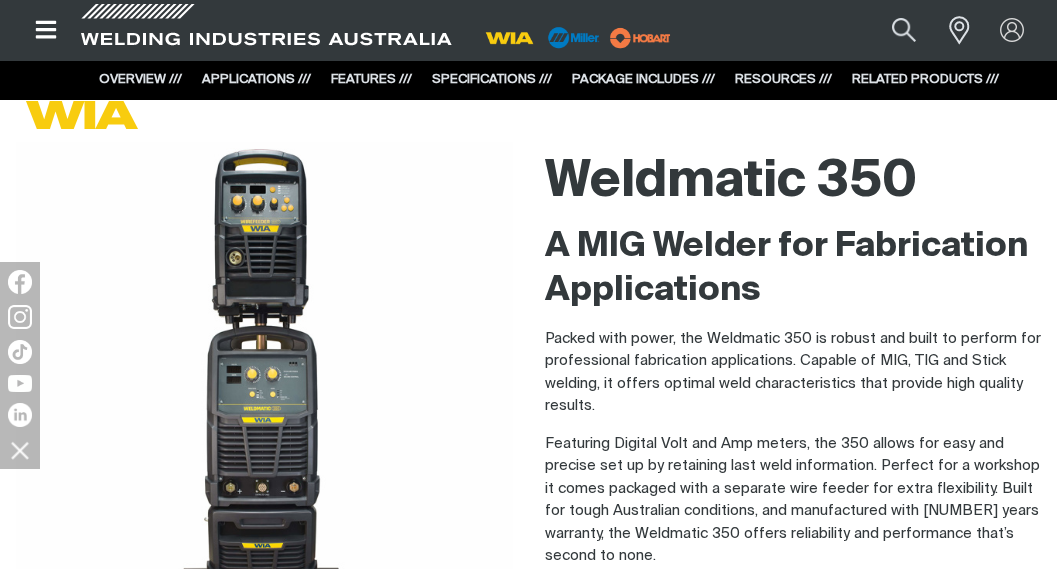 scroll, scrollTop: 0, scrollLeft: 0, axis: both 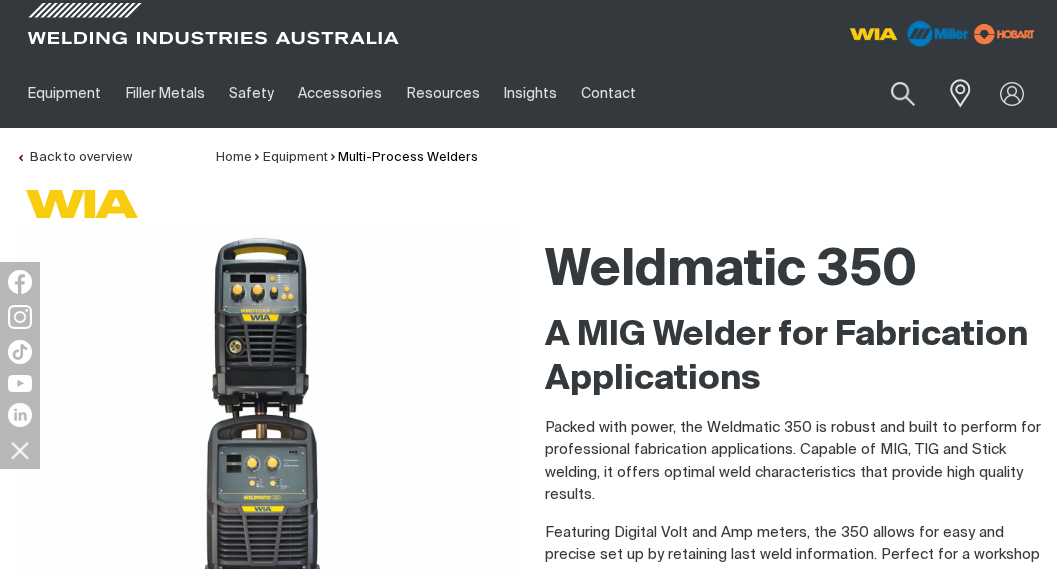 click at bounding box center (937, 33) 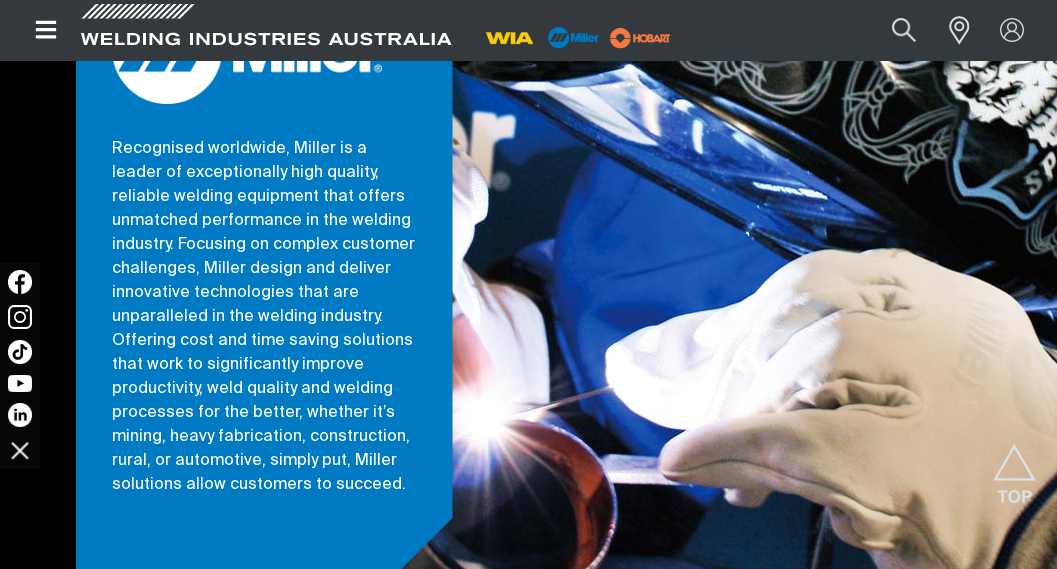 scroll, scrollTop: 2300, scrollLeft: 0, axis: vertical 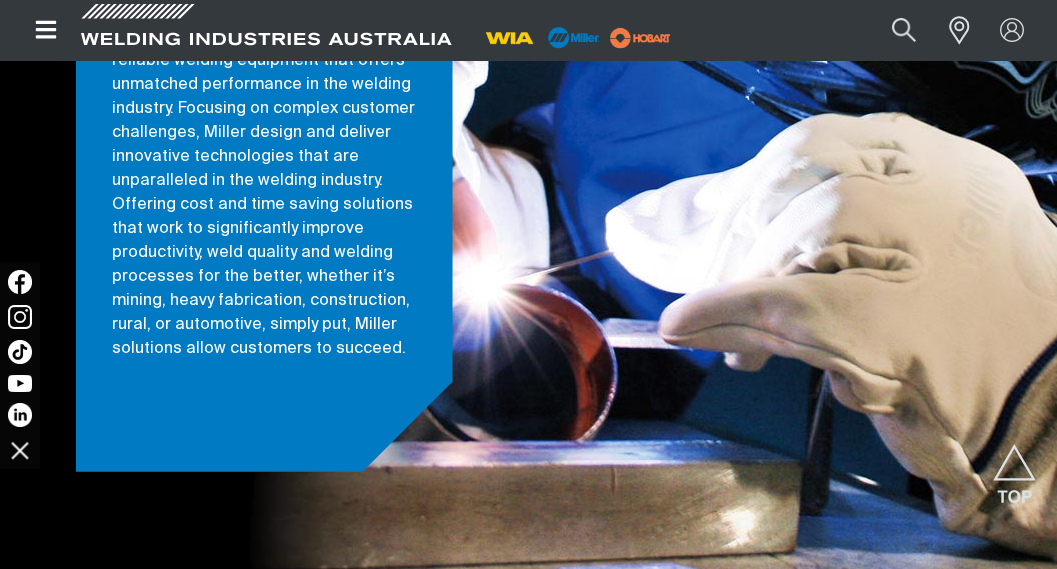 click on "Recognised worldwide, Miller is a leader of exceptionally high quality, reliable welding equipment that offers unmatched performance in the welding industry. Focusing on complex customer challenges, Miller design and deliver innovative technologies that are unparalleled in the welding industry. Offering cost and time saving solutions that work to significantly improve productivity, weld quality and welding processes for the better, whether it’s mining, heavy fabrication, construction, rural, or automotive, simply put, Miller solutions allow customers to succeed." at bounding box center [264, 181] 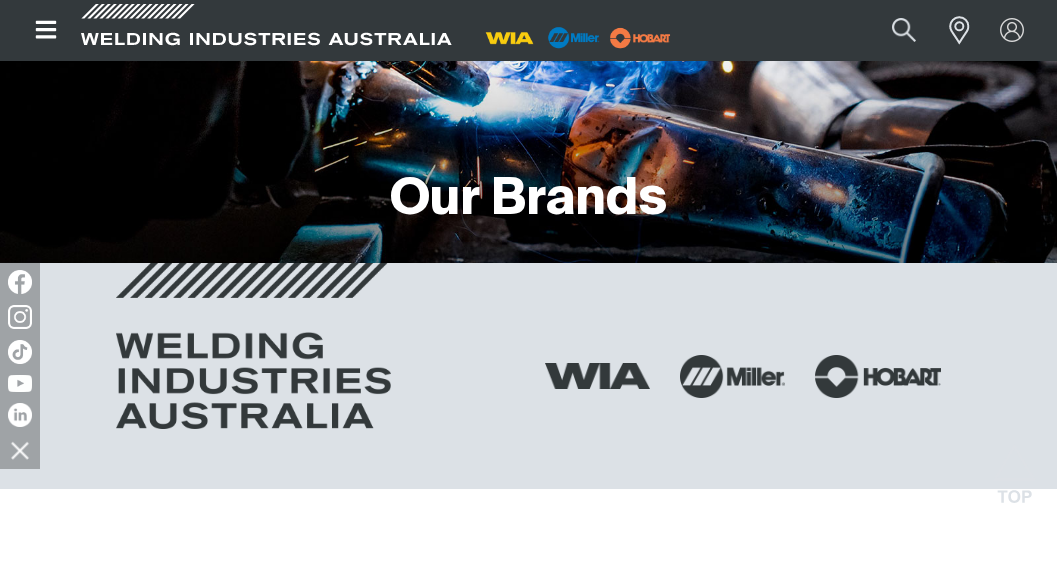 scroll, scrollTop: 0, scrollLeft: 0, axis: both 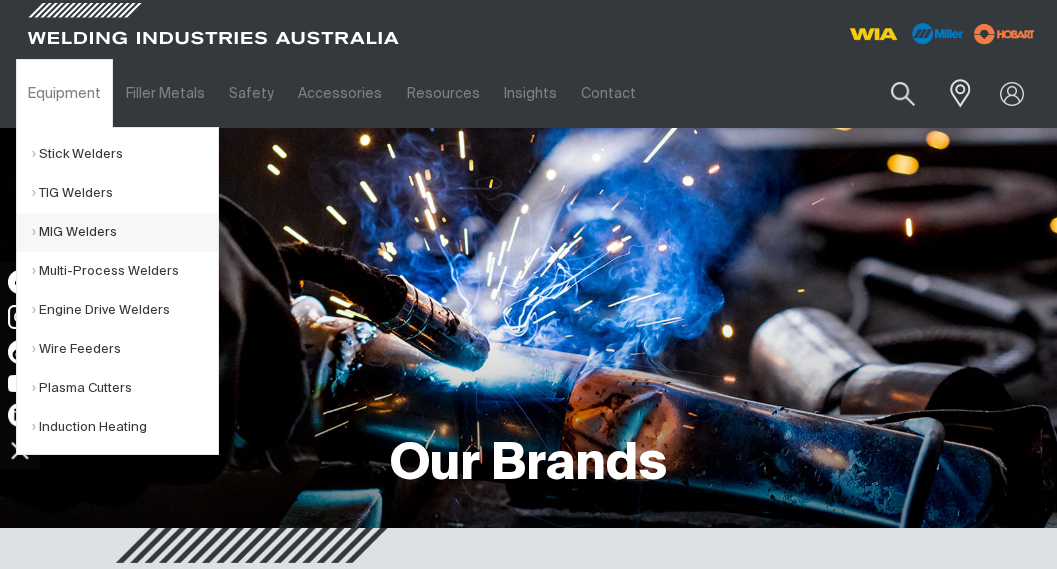 click on "MIG Welders" at bounding box center (125, 232) 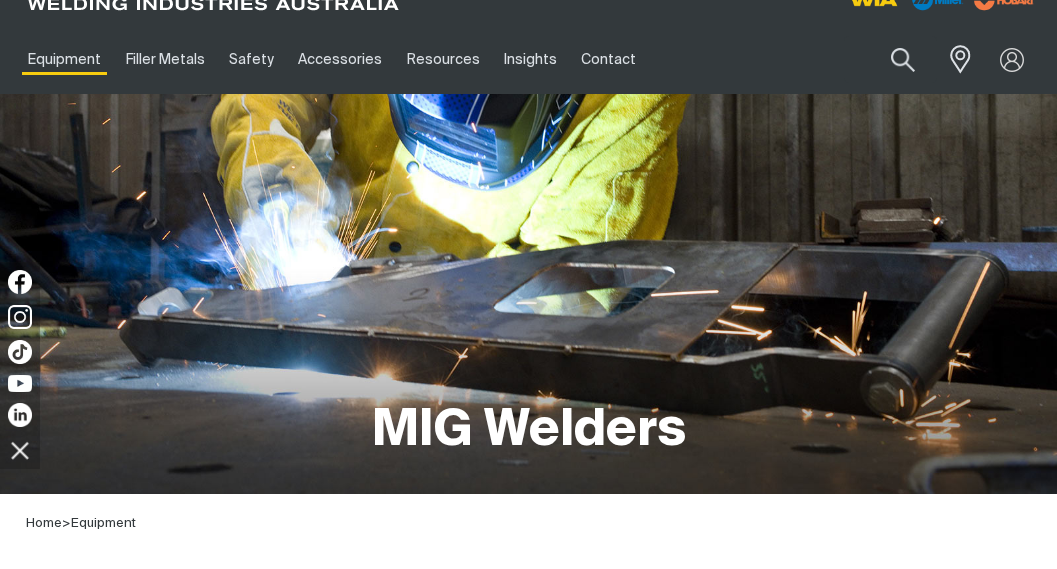scroll, scrollTop: 0, scrollLeft: 0, axis: both 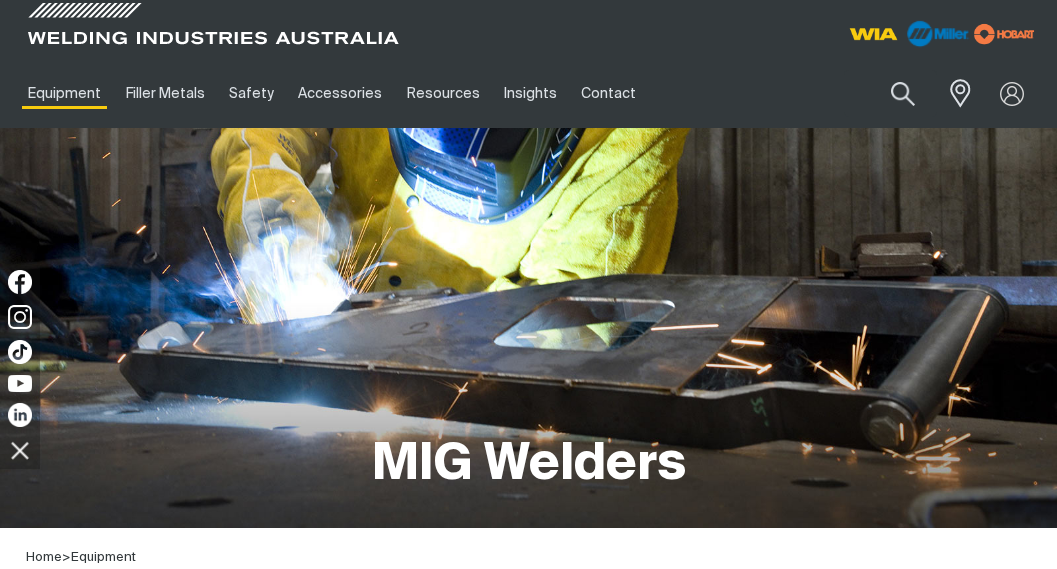 click at bounding box center (937, 33) 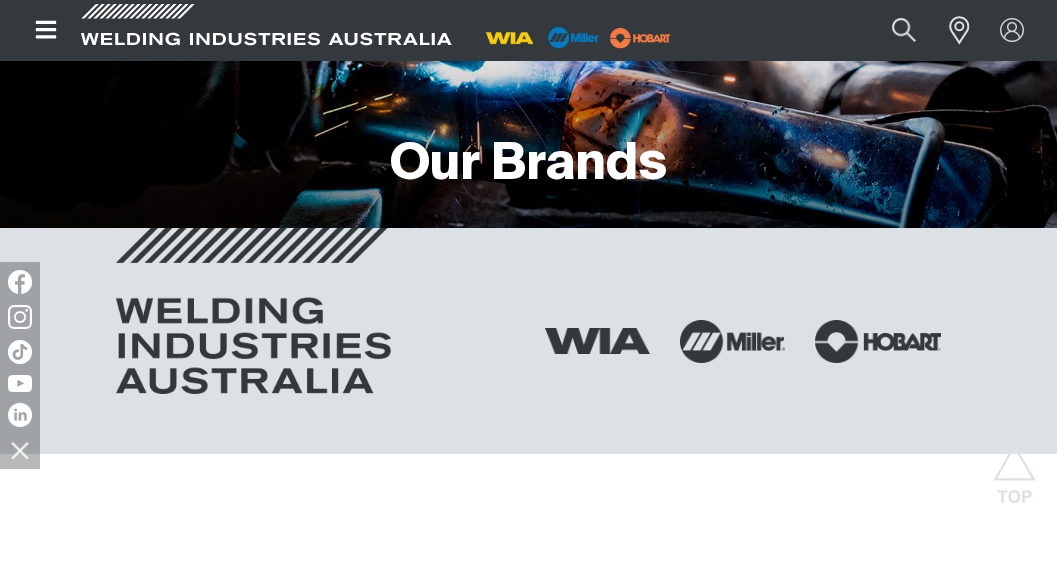 scroll, scrollTop: 400, scrollLeft: 0, axis: vertical 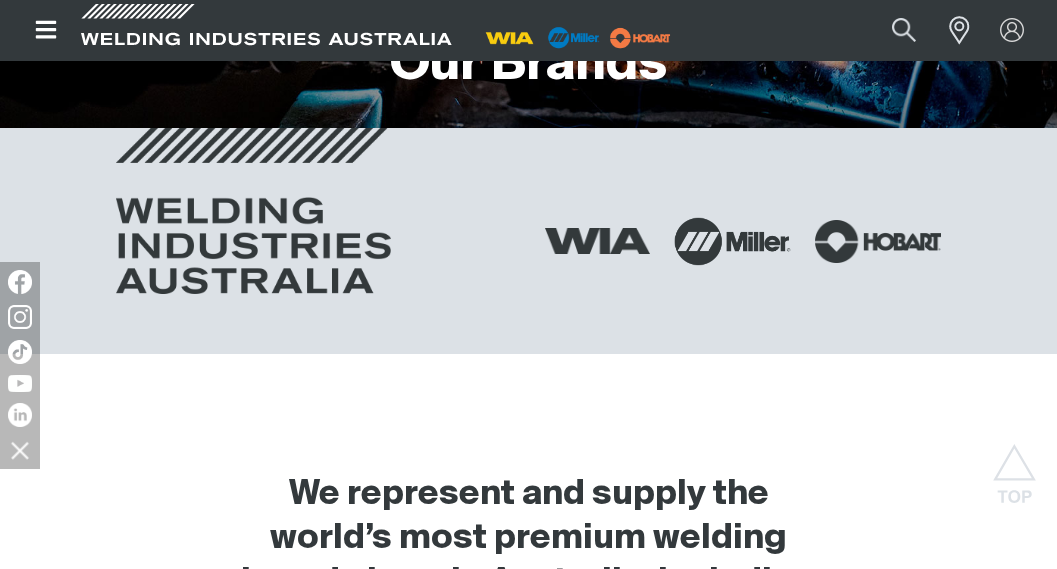 click at bounding box center (733, 242) 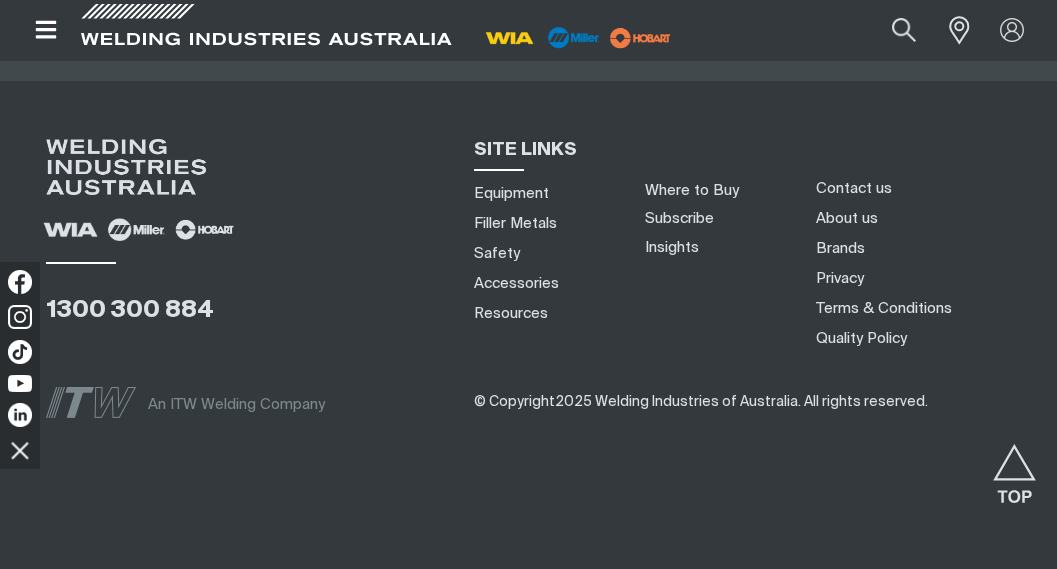 scroll, scrollTop: 5310, scrollLeft: 0, axis: vertical 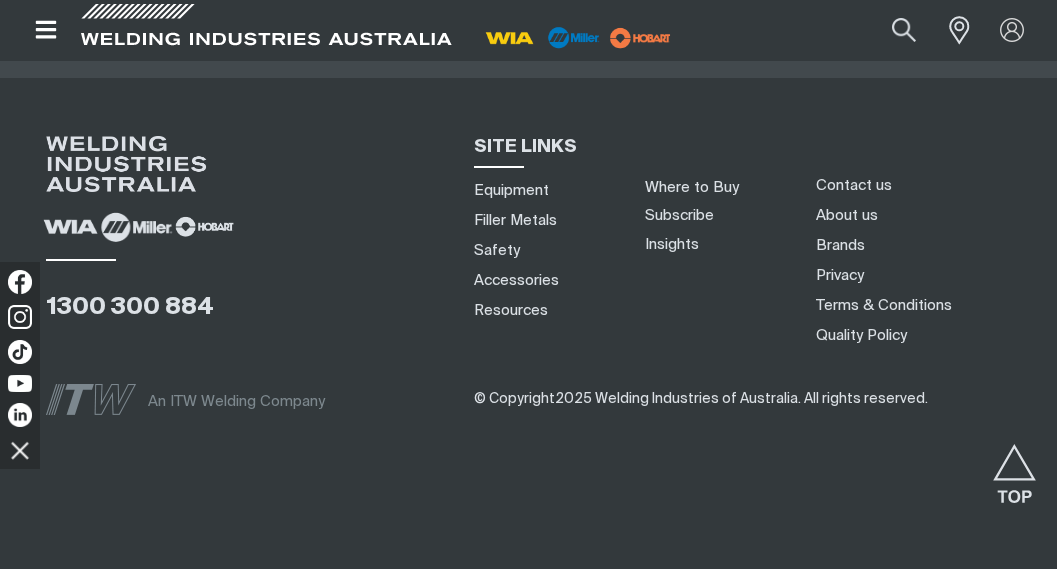 click at bounding box center (135, 226) 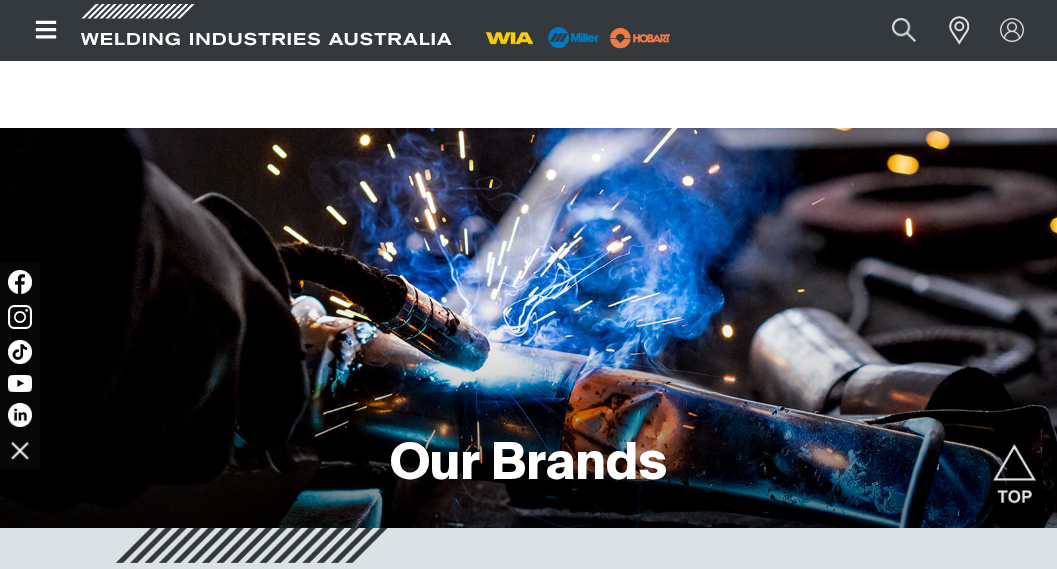 scroll, scrollTop: 5247, scrollLeft: 0, axis: vertical 